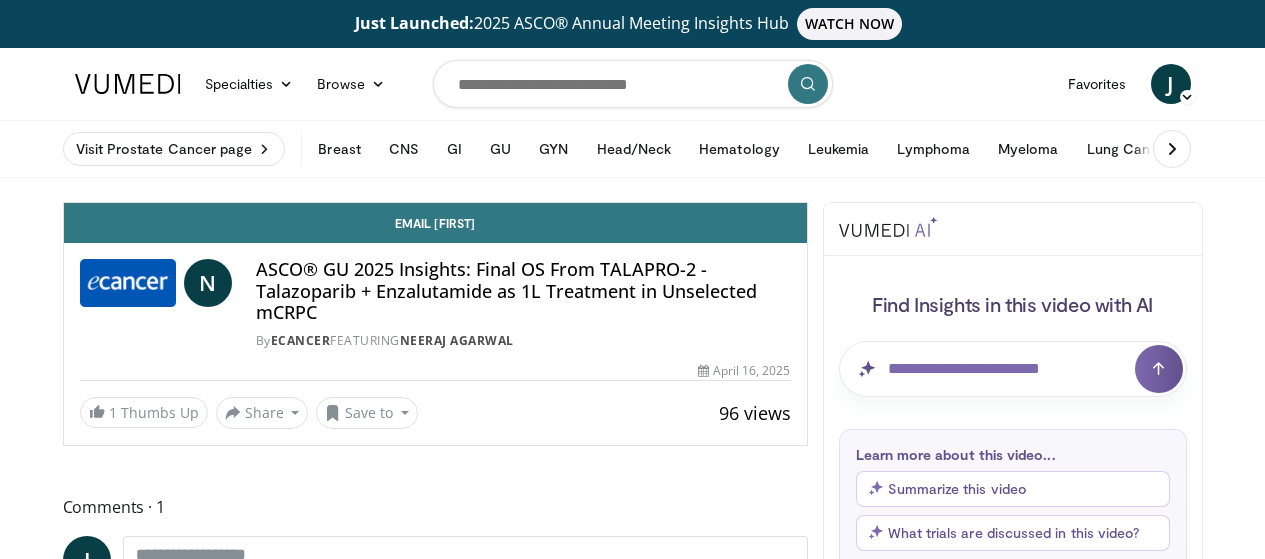 scroll, scrollTop: 0, scrollLeft: 0, axis: both 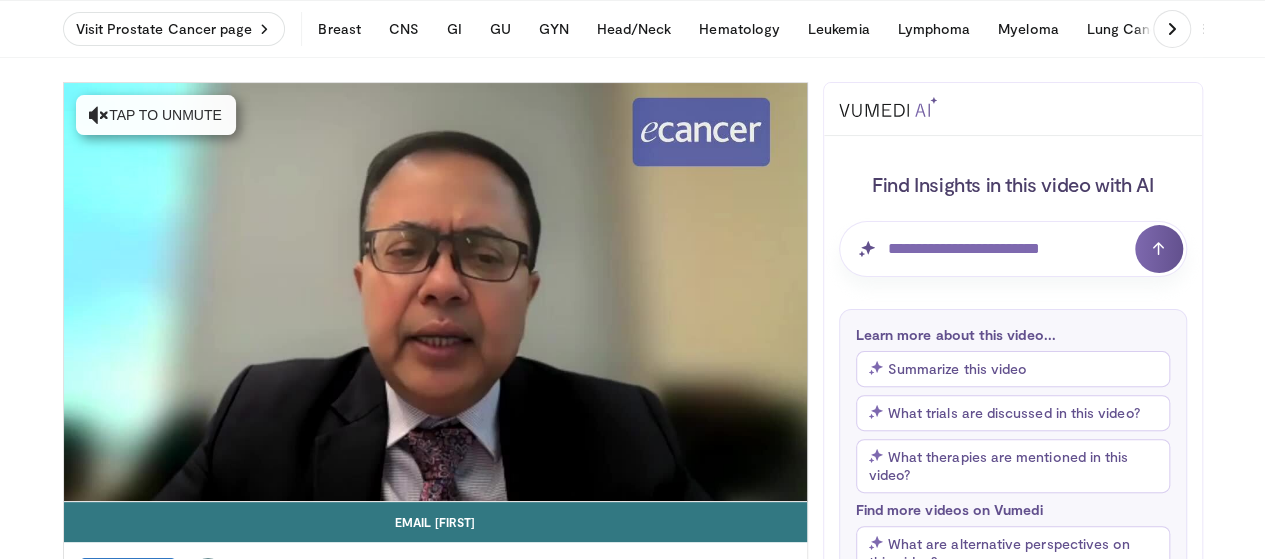 click on "10 seconds
Tap to unmute" at bounding box center [435, 292] 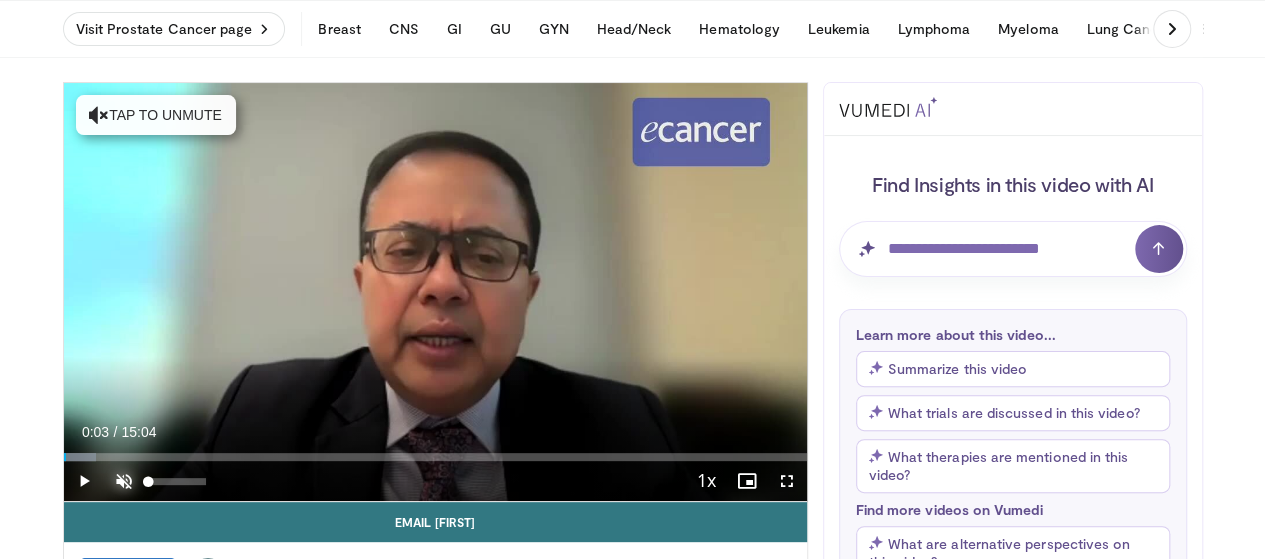 click at bounding box center [124, 481] 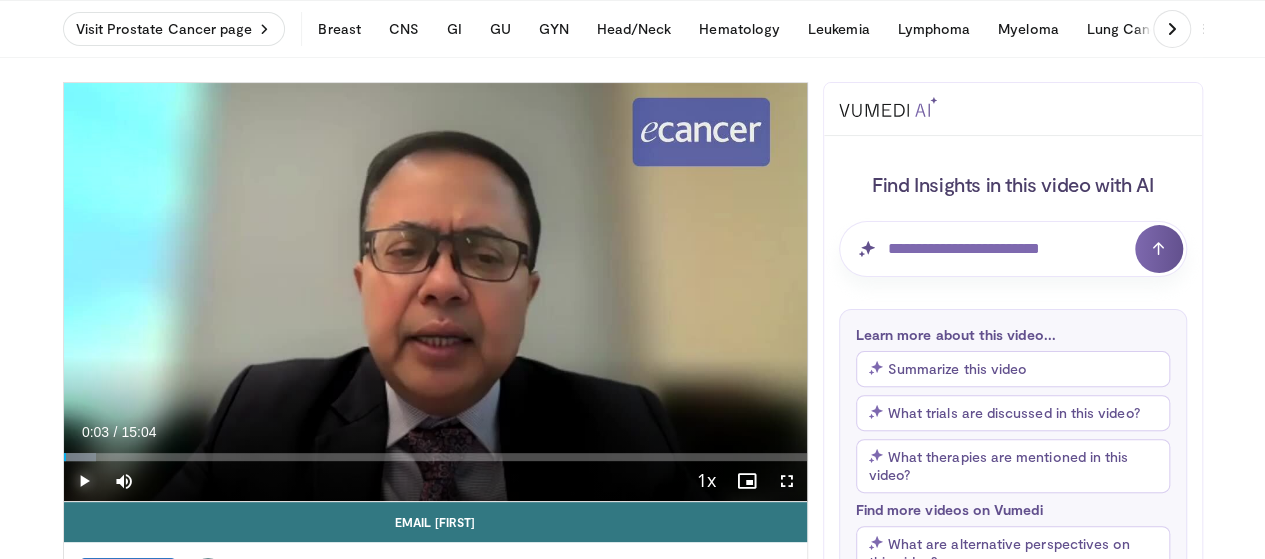 click at bounding box center (84, 481) 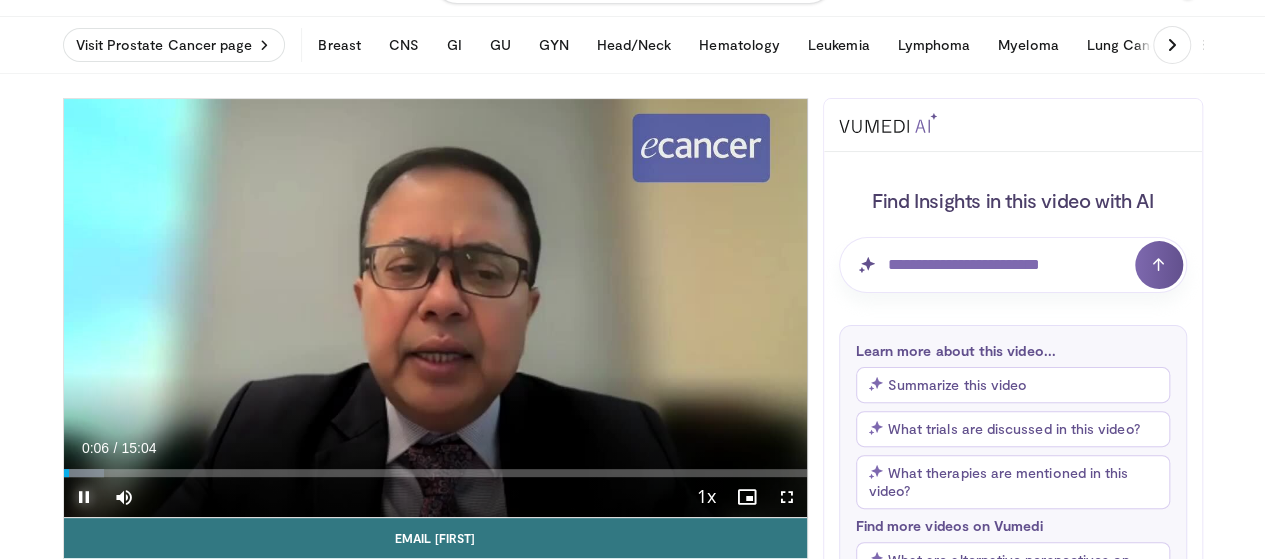 scroll, scrollTop: 100, scrollLeft: 0, axis: vertical 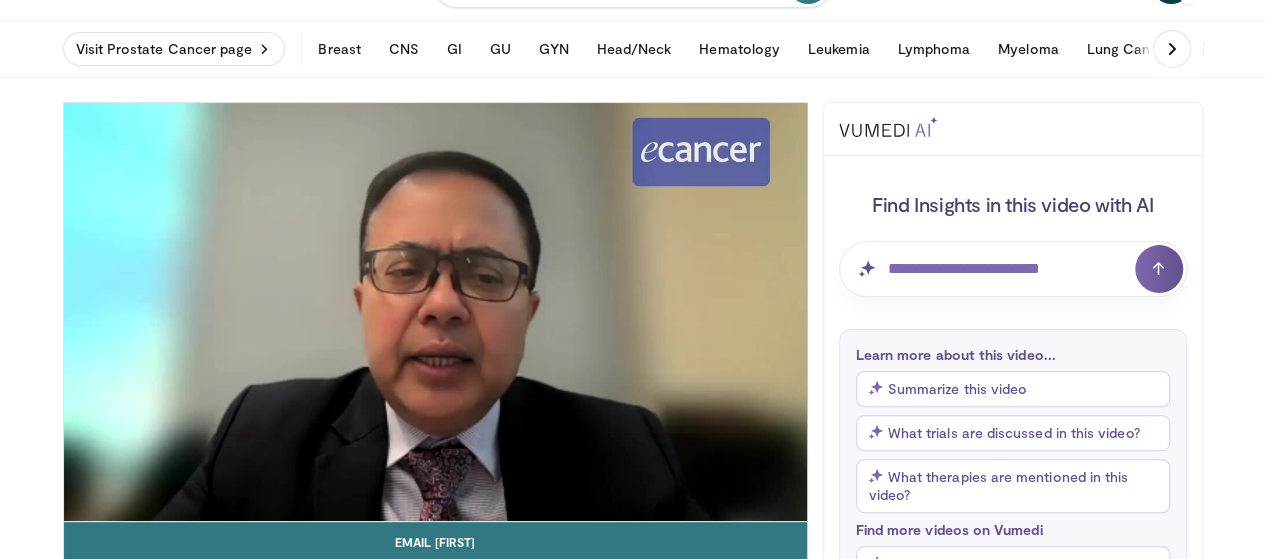 type 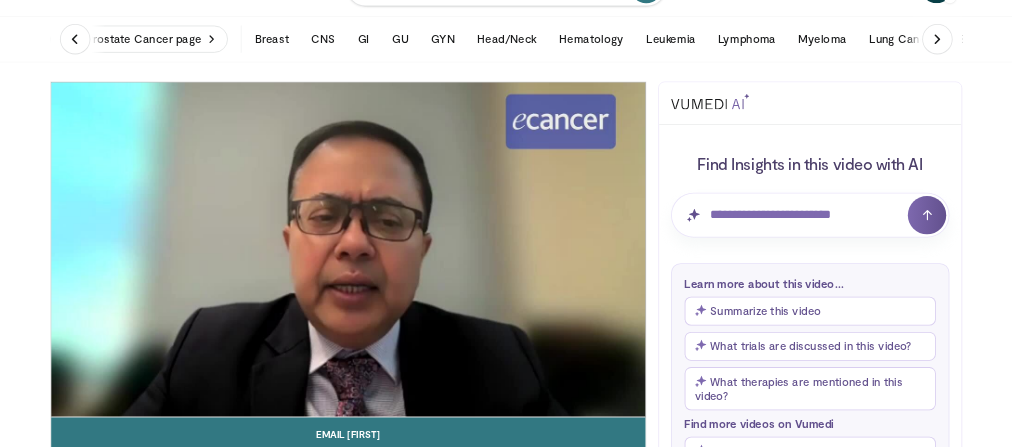 scroll, scrollTop: 100, scrollLeft: 0, axis: vertical 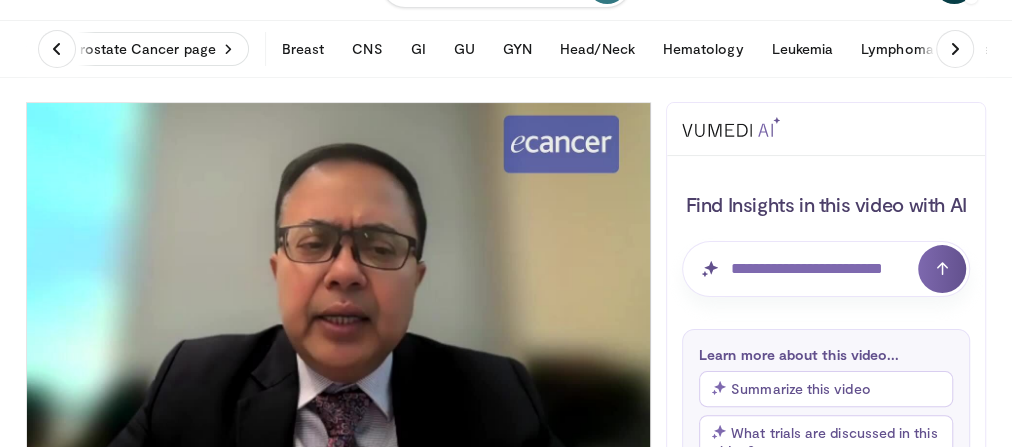 click on "Summarize this video" at bounding box center [791, 388] 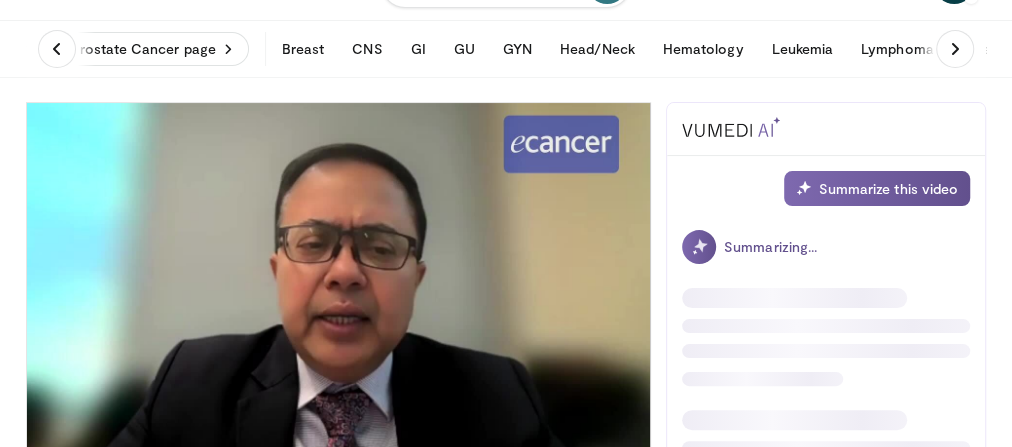 scroll, scrollTop: 1, scrollLeft: 0, axis: vertical 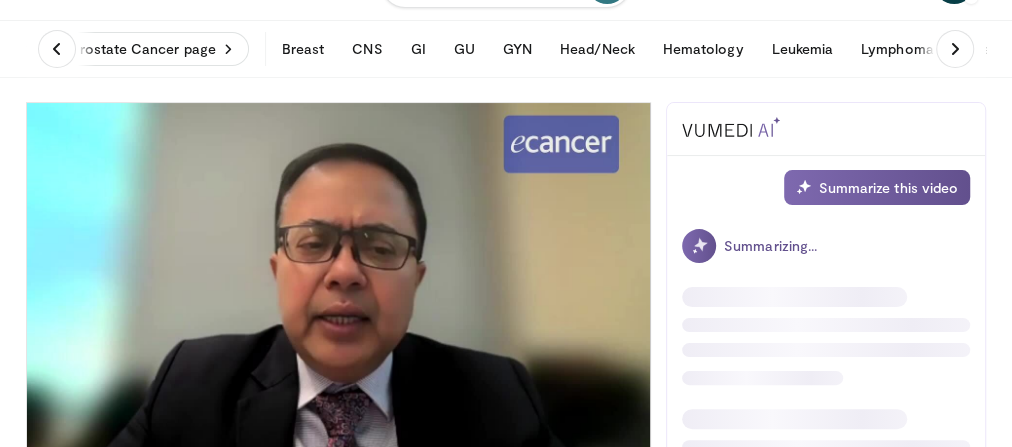 click at bounding box center [794, 419] 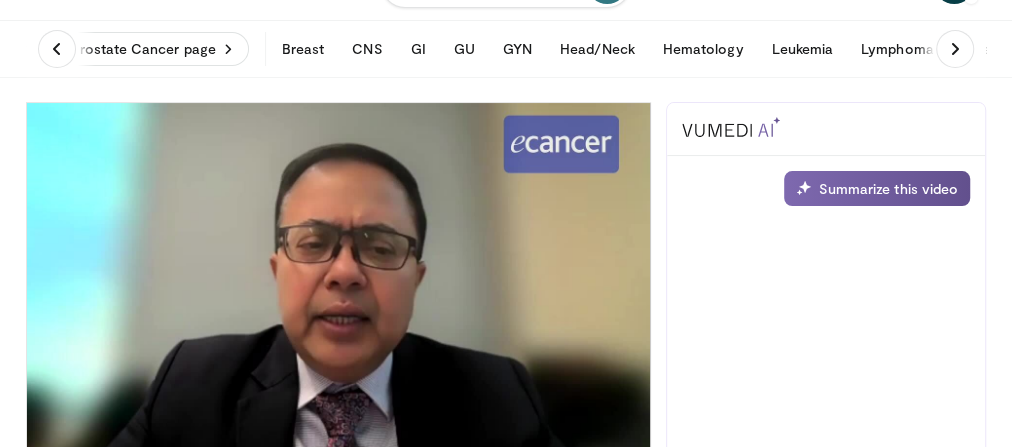 scroll, scrollTop: 0, scrollLeft: 0, axis: both 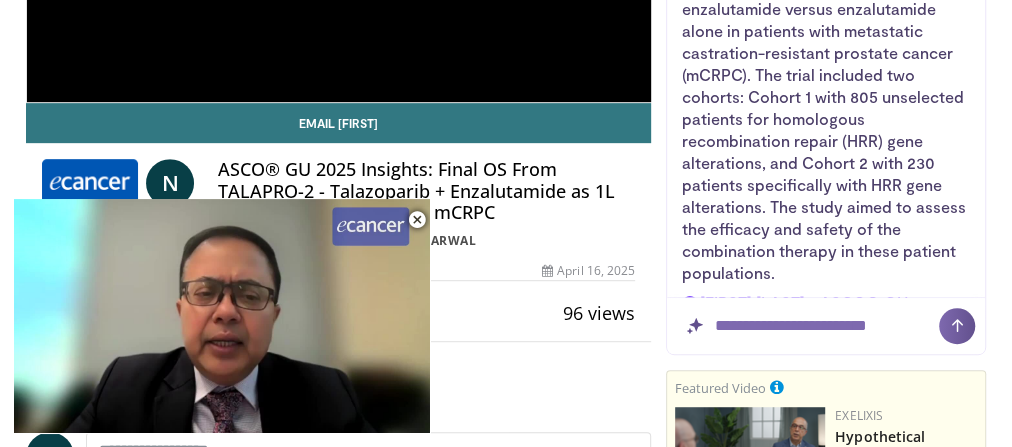 click on "Summarize this video Overview of TALAPRO-2 Trial
The video discusses the final overall survival results from the Phase III TALAPRO-2 trial, which evaluated the combination of talazoparib and enzalutamide versus enzalutamide alone in patients with metastatic castration-resistant prostate cancer (mCRPC). The trial included two cohorts: Cohort 1 with 805 unselected patients for homologous recombination repair (HRR) gene alterations, and Cohort 2 with 230 patients specifically with HRR gene alterations. The study aimed to assess the efficacy and safety of the combination therapy in these patient populations.
Neeraj Agarwal - ASCO® GU 2025 Insights: Final OS From TALAPRO-2 - Talazoparib + Enzalutamide as 1L Treatment in Unselected mCRPC (July, 2025)
Efficacy and Survival Outcomes
[Neeraj Agarwal - ASCO® GU 2025 Insights: Final OS From TAL
Summarizing..." at bounding box center (826, 51) 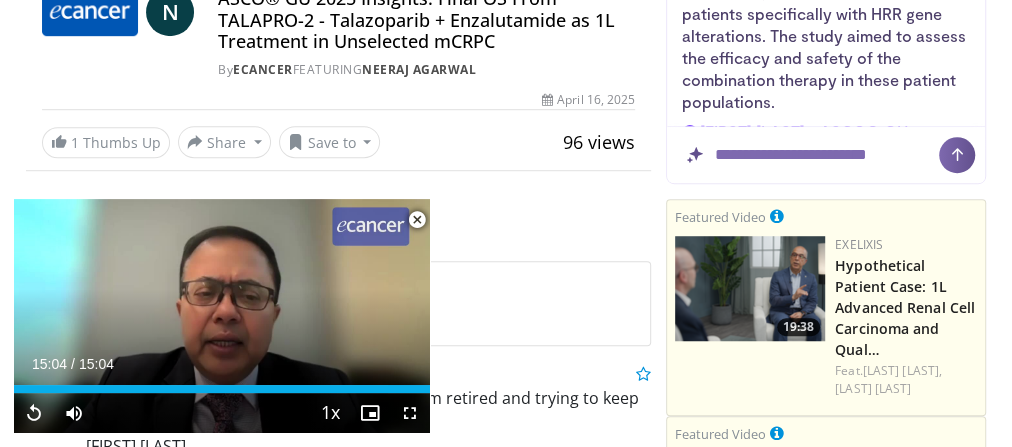 scroll, scrollTop: 603, scrollLeft: 0, axis: vertical 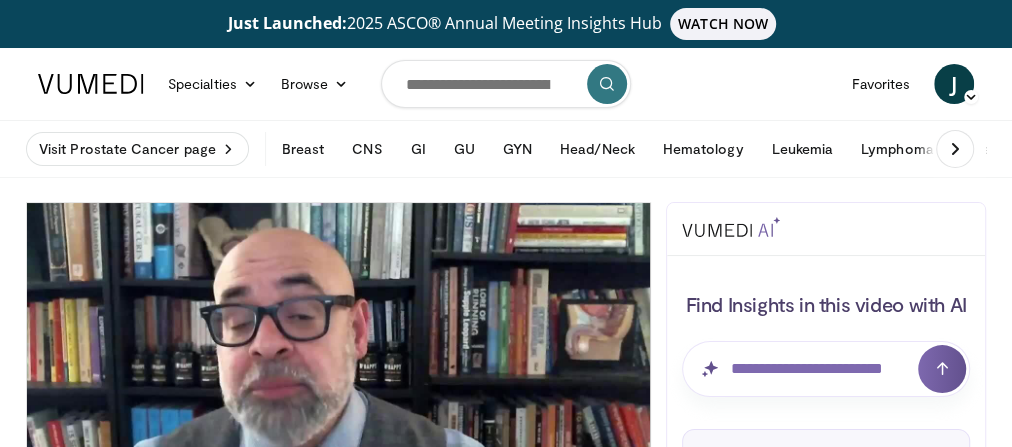 click on "Find Insights in this video with AI" at bounding box center [826, 304] 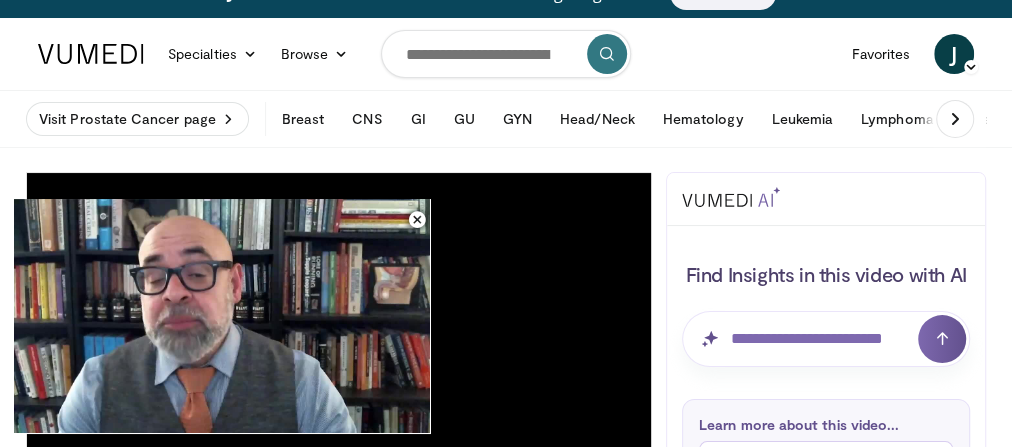 scroll, scrollTop: 3, scrollLeft: 0, axis: vertical 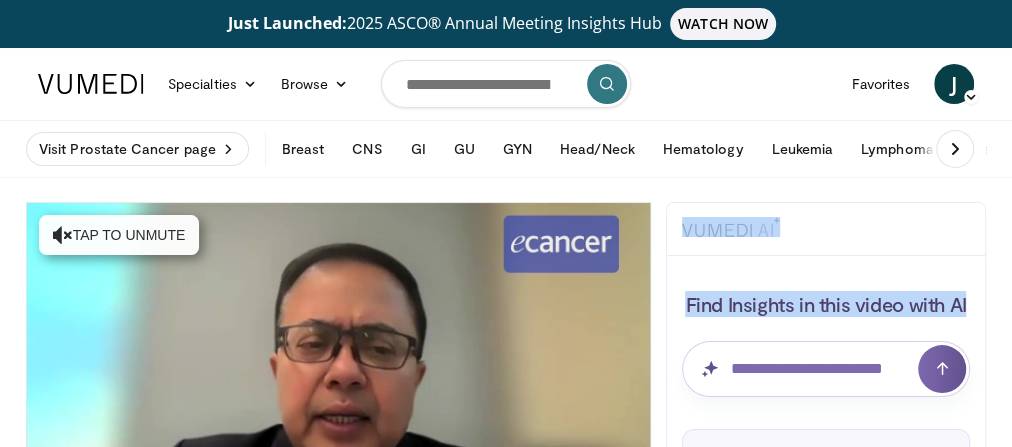 click on "Just Launched:  2025 ASCO® Annual Meeting Insights Hub WATCH NOW
Specialties
Adult & Family Medicine
Allergy, Asthma, Immunology
Anesthesiology
Cardiology
Dental
Dermatology
Endocrinology
Gastroenterology & Hepatology
General Surgery
Hematology & Oncology
Infectious Disease
Nephrology
Neurology
Neurosurgery
Obstetrics & Gynecology
Ophthalmology
Oral Maxillofacial
Orthopaedics
Otolaryngology
Pediatrics
Plastic Surgery" at bounding box center [506, 2659] 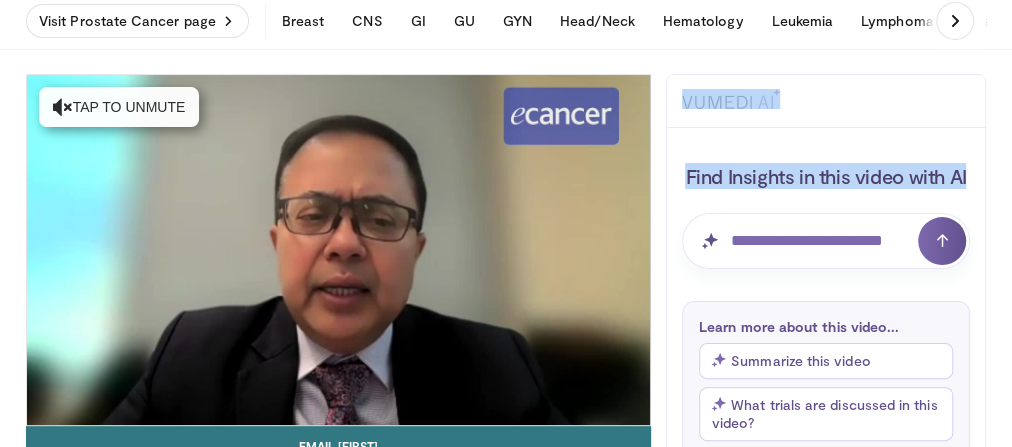 scroll, scrollTop: 160, scrollLeft: 0, axis: vertical 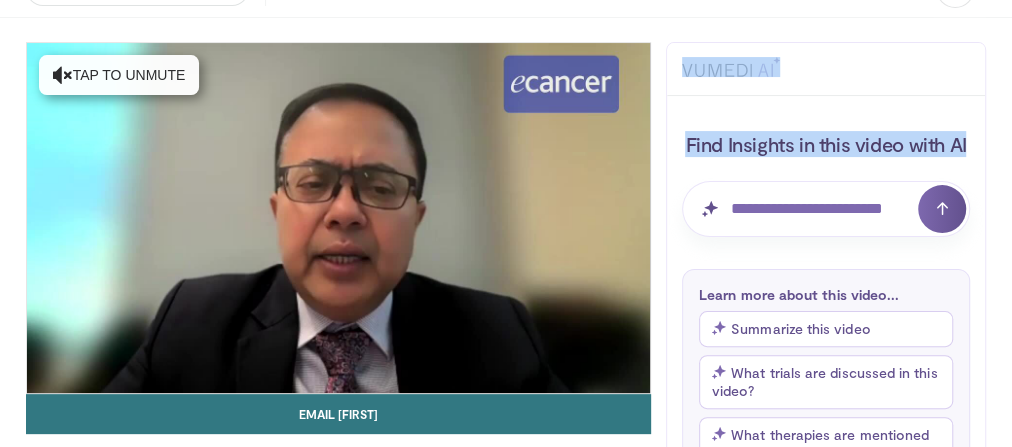 click on "Summarize this video" at bounding box center [791, 328] 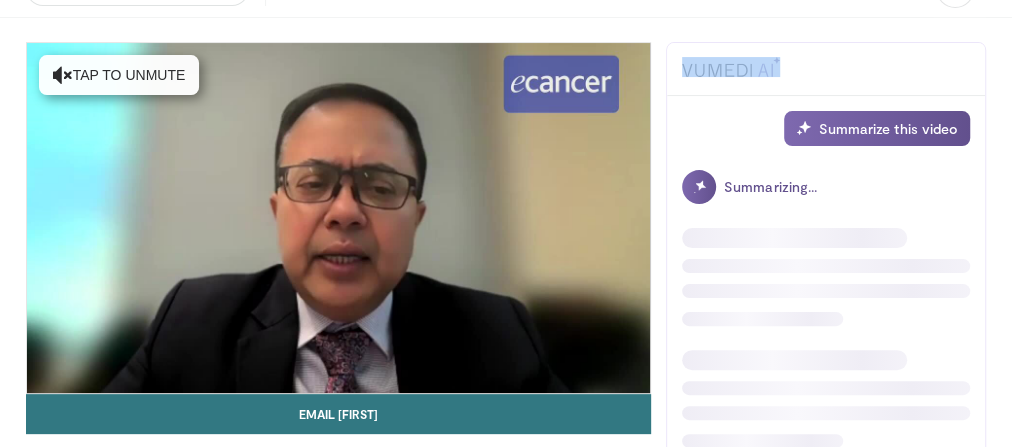 scroll, scrollTop: 1, scrollLeft: 0, axis: vertical 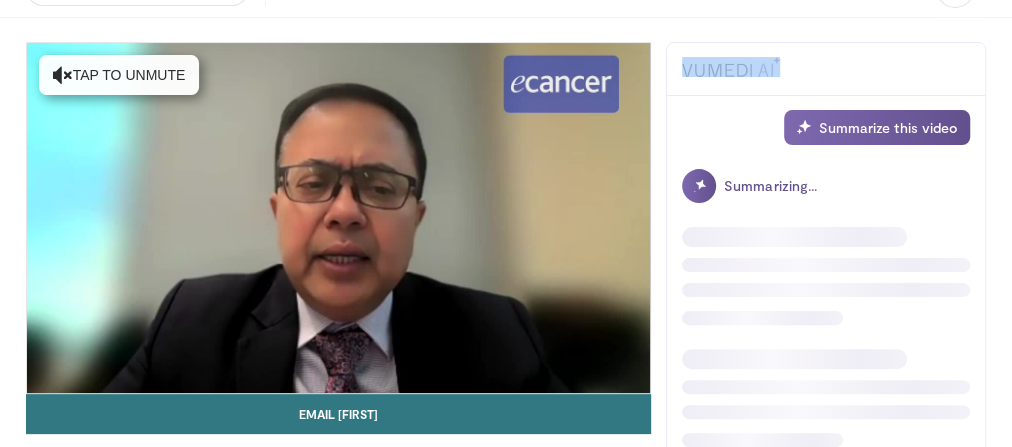 click at bounding box center (826, 398) 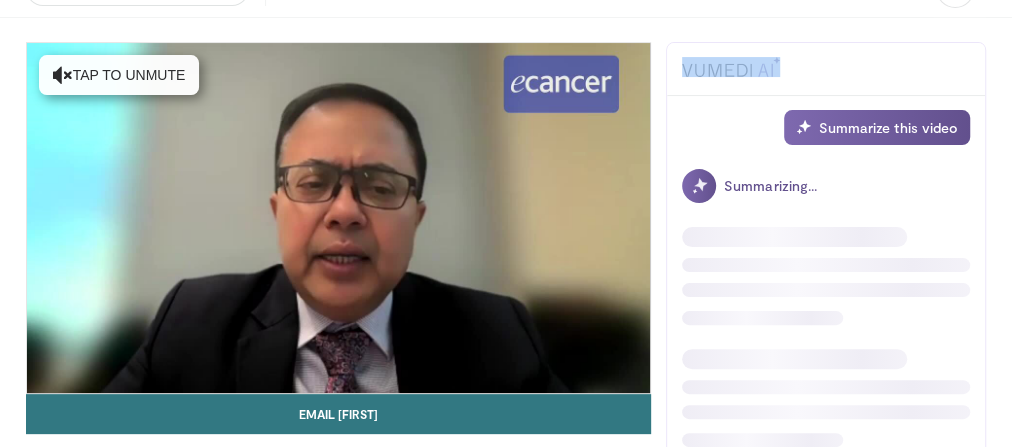 scroll, scrollTop: 0, scrollLeft: 0, axis: both 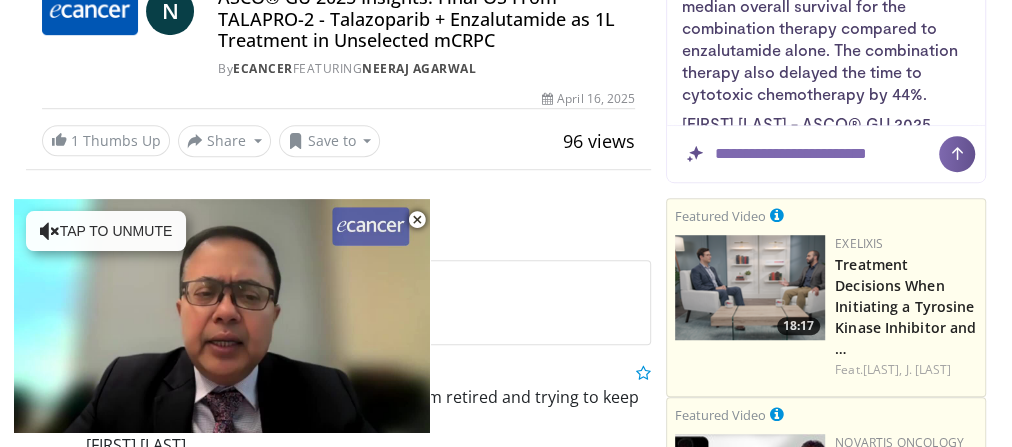 drag, startPoint x: 687, startPoint y: 184, endPoint x: 950, endPoint y: 92, distance: 278.62698 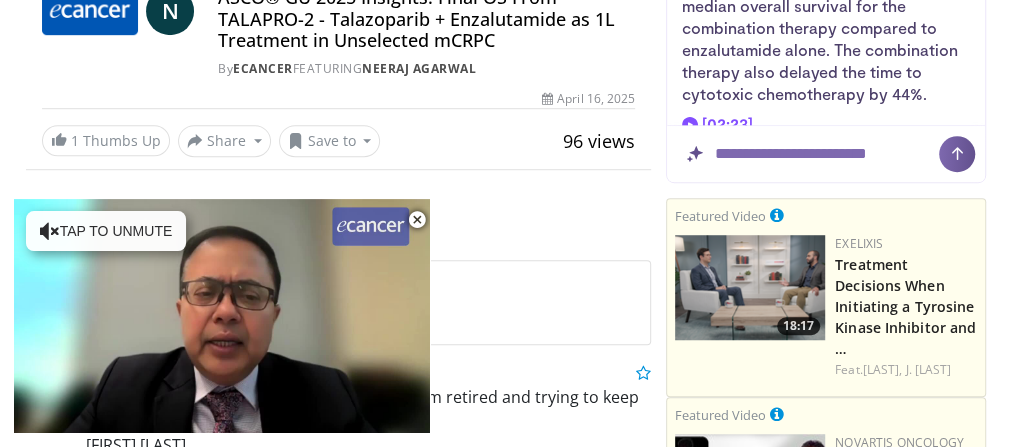 click on "18:17
Exelixis
Treatment Decisions When Initiating a Tyrosine Kinase Inhibitor and …
Feat.
K. Hanna,
J. Strauss" at bounding box center (826, 307) 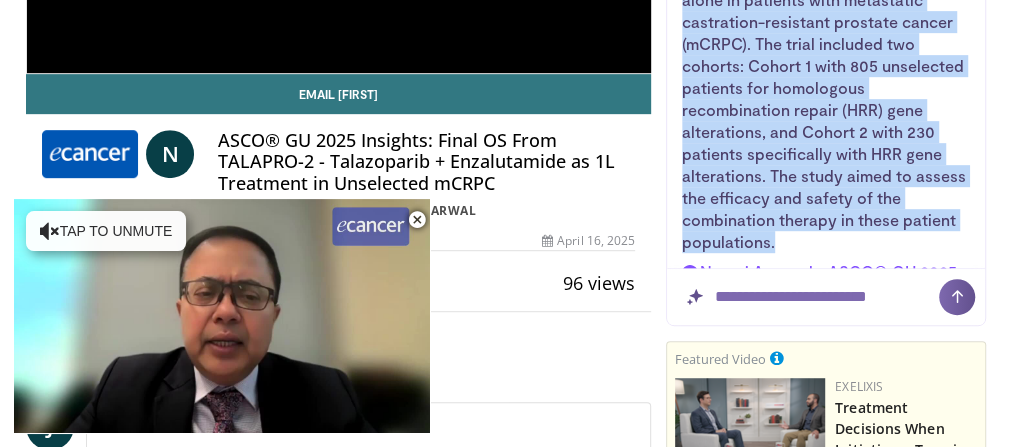 scroll, scrollTop: 488, scrollLeft: 0, axis: vertical 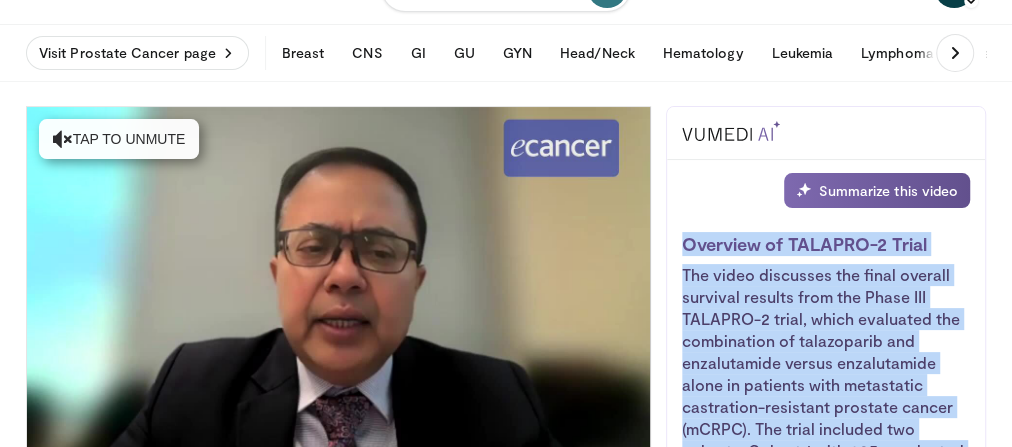 click on "Summarize this video Overview of TALAPRO-2 Trial
The video discusses the final overall survival results from the Phase III TALAPRO-2 trial, which evaluated the combination of talazoparib and enzalutamide versus enzalutamide alone in patients with metastatic castration-resistant prostate cancer (mCRPC). The trial included two cohorts: Cohort 1 with 805 unselected patients for homologous recombination repair (HRR) gene alterations, and Cohort 2 with 230 patients specifically with HRR gene alterations. The study aimed to assess the efficacy and safety of the combination therapy in these patient populations.
Neeraj Agarwal - ASCO® GU 2025 Insights: Final OS From TALAPRO-2 - Talazoparib + Enzalutamide as 1L Treatment in Unselected mCRPC (July, 2025)
Efficacy and Survival Outcomes
[02:23]
Safety and Quality of Life
[06:58]
Implications and Recommendations
[09:33]
Follow-up questions... What trials are discussed in this video? What therapies are mentioned in this video?" at bounding box center [826, 407] 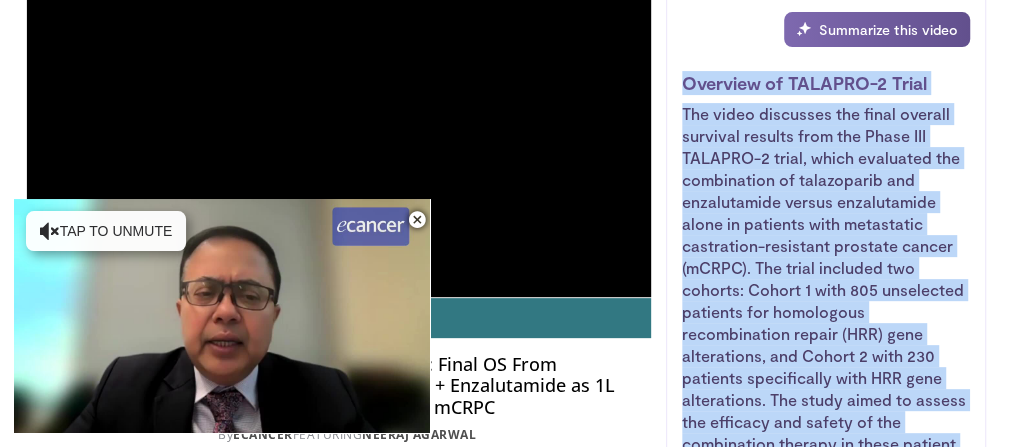 scroll, scrollTop: 302, scrollLeft: 0, axis: vertical 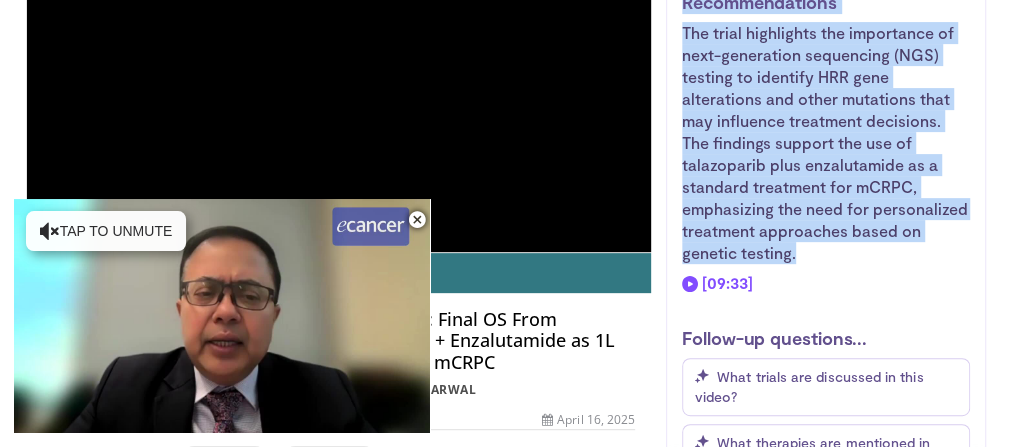 drag, startPoint x: 682, startPoint y: 237, endPoint x: 868, endPoint y: 256, distance: 186.96791 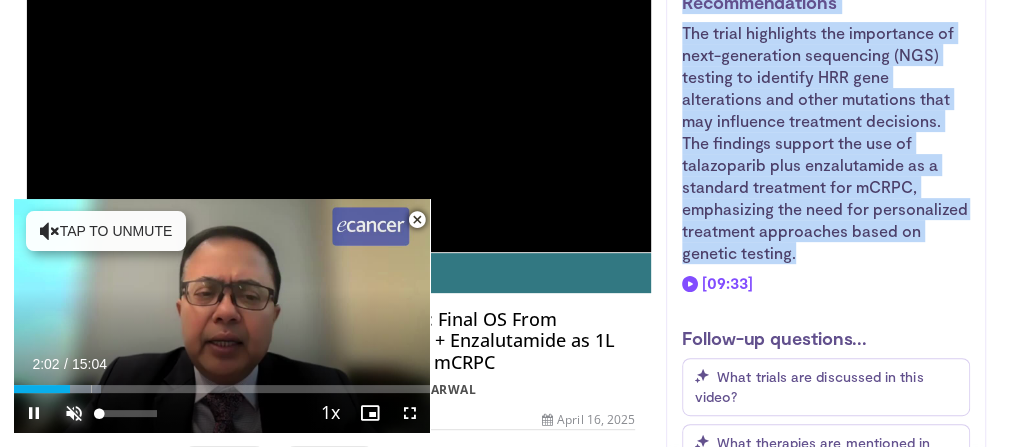 click at bounding box center [74, 413] 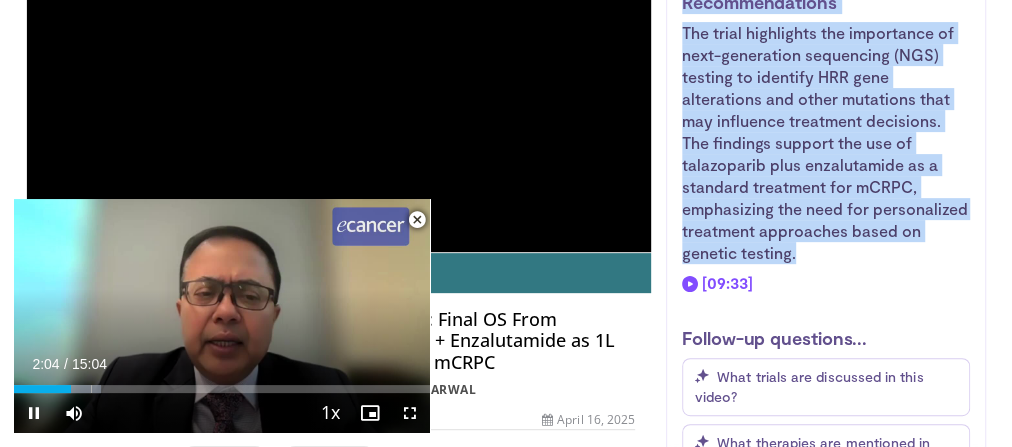 click at bounding box center [417, 220] 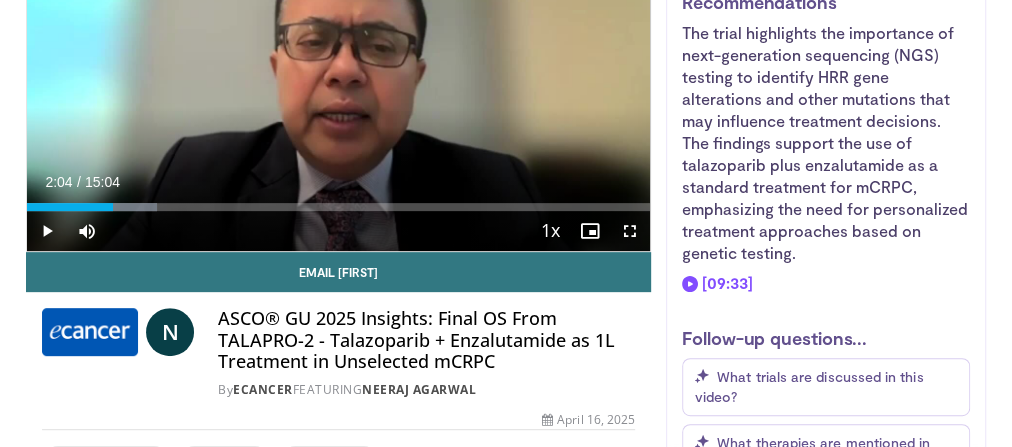click on "N
ASCO® GU 2025 Insights: Final OS From TALAPRO-2 - Talazoparib + Enzalutamide as 1L Treatment in Unselected mCRPC
By
ecancer
FEATURING
Neeraj Agarwal
By
ecancer
FEATURING
Neeraj Agarwal" at bounding box center [338, 353] 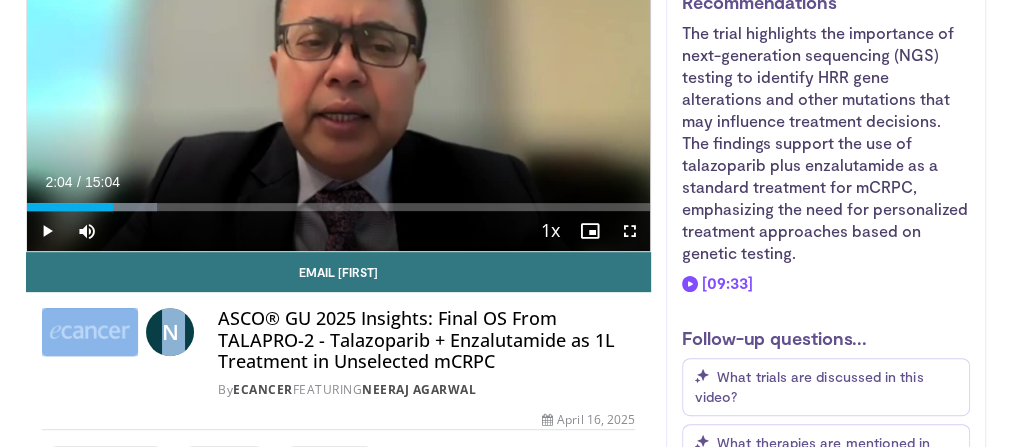 click on "N
ASCO® GU 2025 Insights: Final OS From TALAPRO-2 - Talazoparib + Enzalutamide as 1L Treatment in Unselected mCRPC
By
ecancer
FEATURING
Neeraj Agarwal
By
ecancer
FEATURING
Neeraj Agarwal" at bounding box center [338, 353] 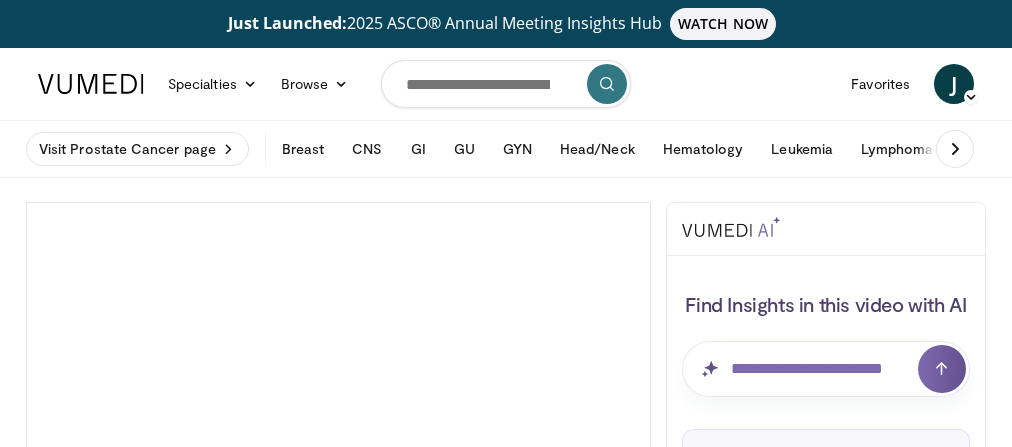 scroll, scrollTop: 0, scrollLeft: 0, axis: both 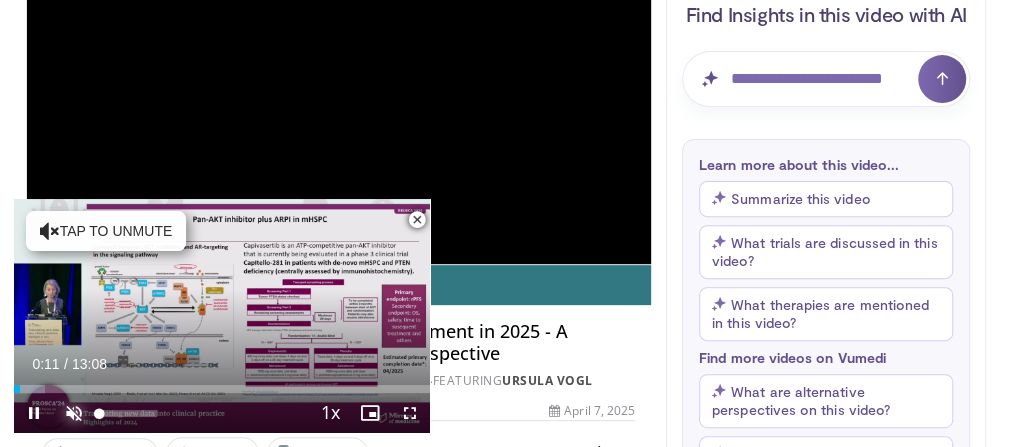 click at bounding box center (74, 413) 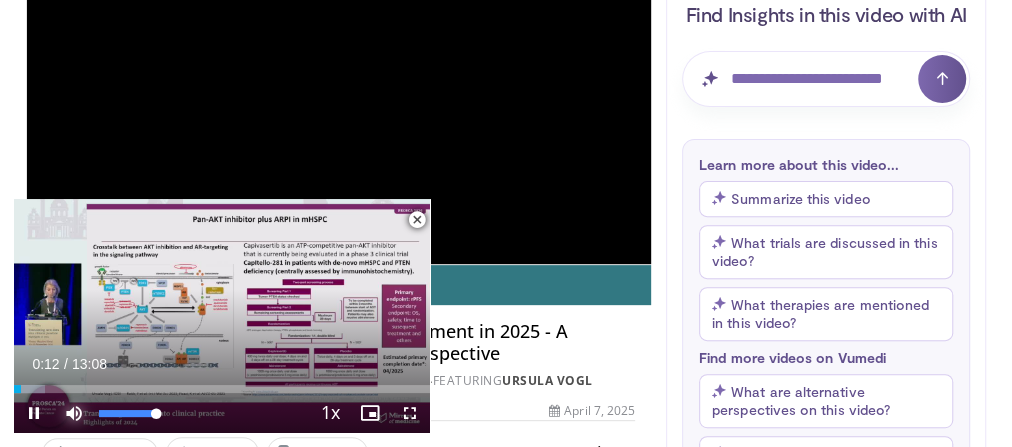 click at bounding box center (74, 413) 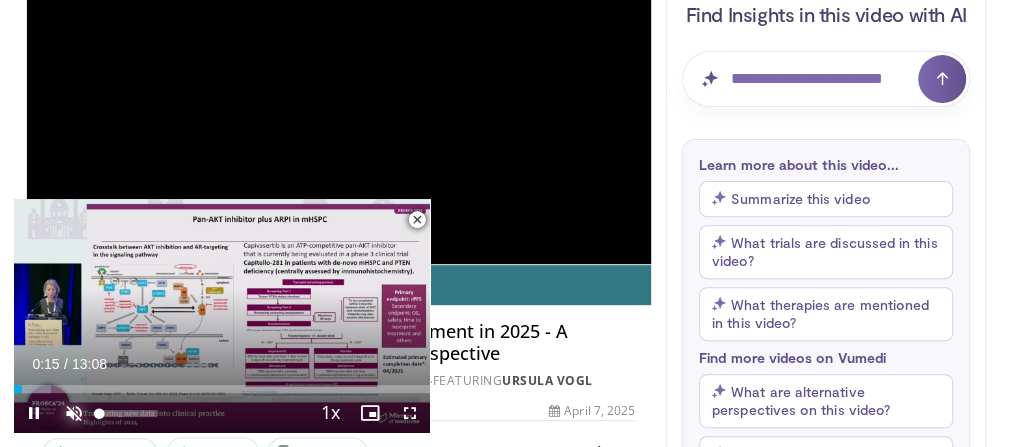 click at bounding box center (74, 413) 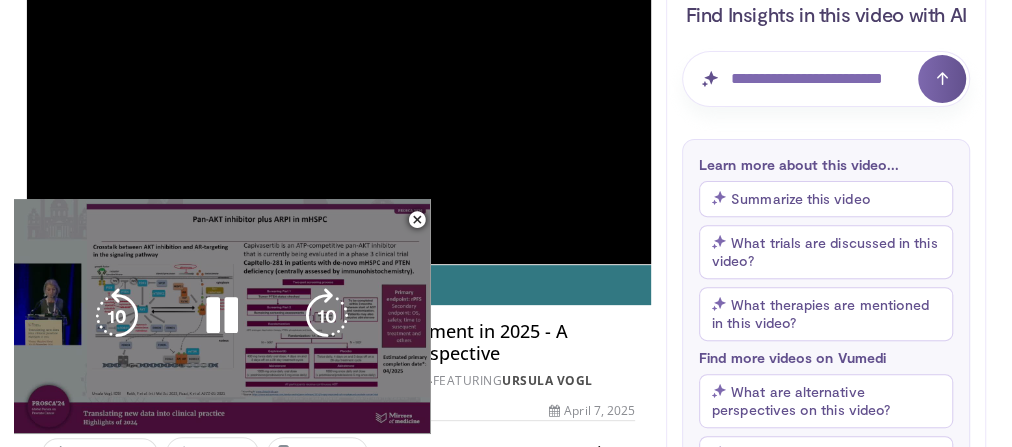 click on "10 seconds
Tap to unmute" at bounding box center [222, 316] 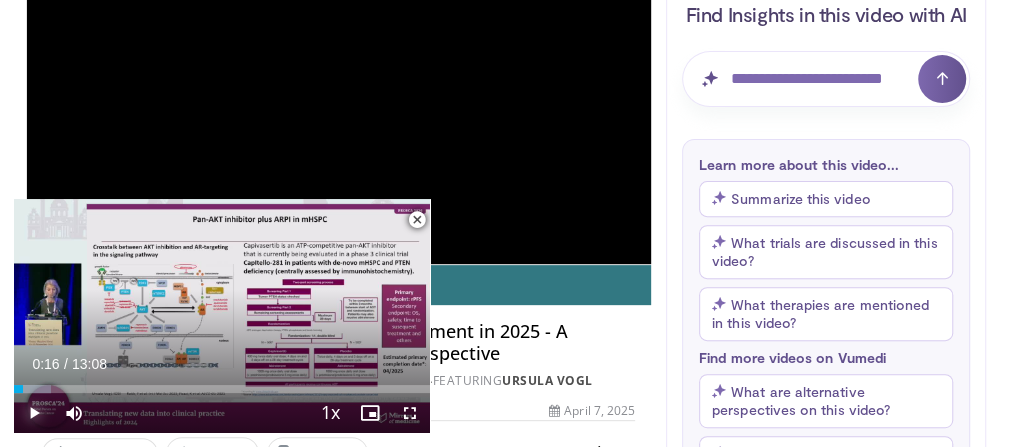 click at bounding box center [34, 413] 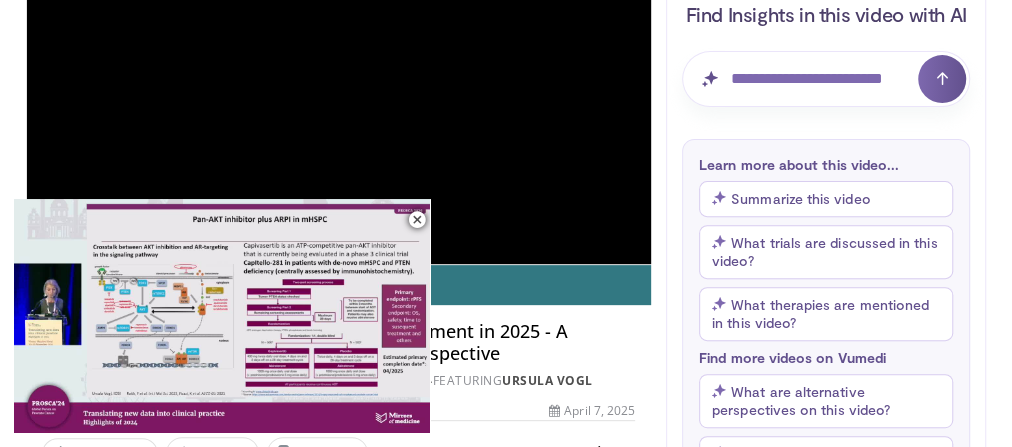 click on "10 seconds
Tap to unmute" at bounding box center (222, 316) 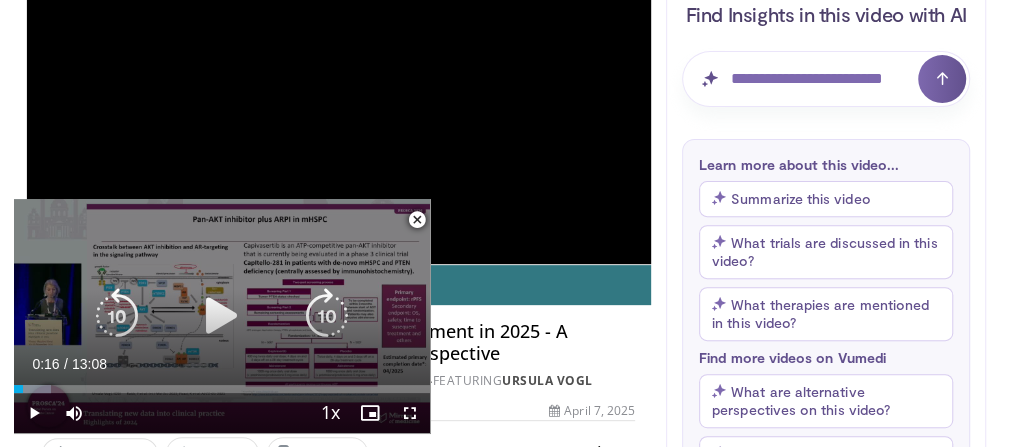 click on "**********" at bounding box center [222, 316] 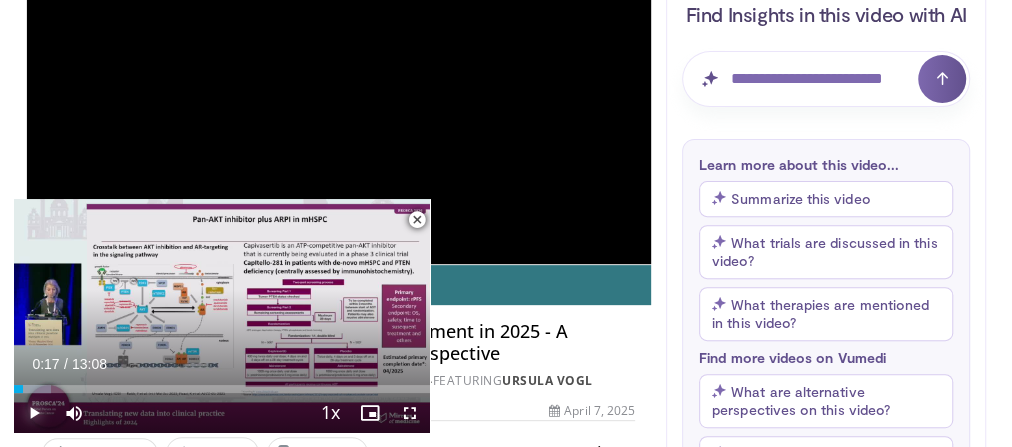 click at bounding box center [34, 413] 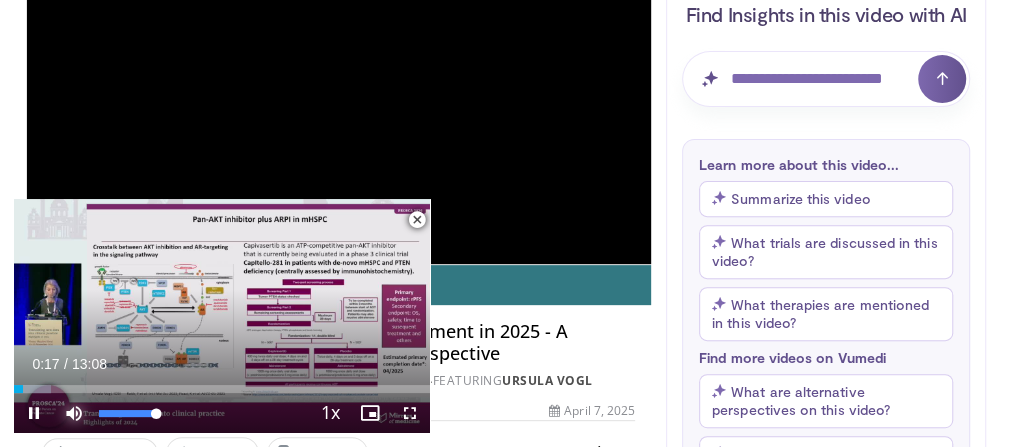 click at bounding box center (74, 413) 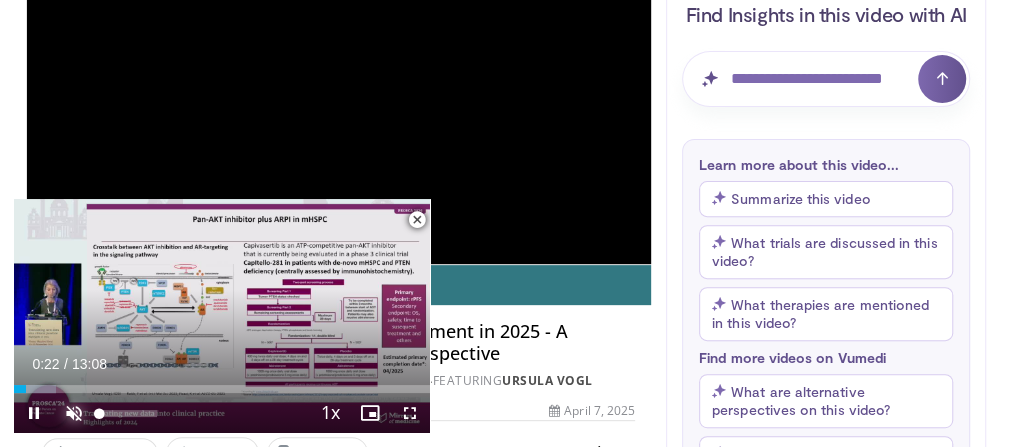 click at bounding box center (74, 413) 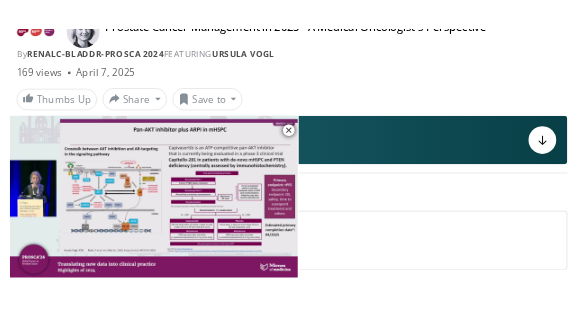 scroll, scrollTop: 226, scrollLeft: 0, axis: vertical 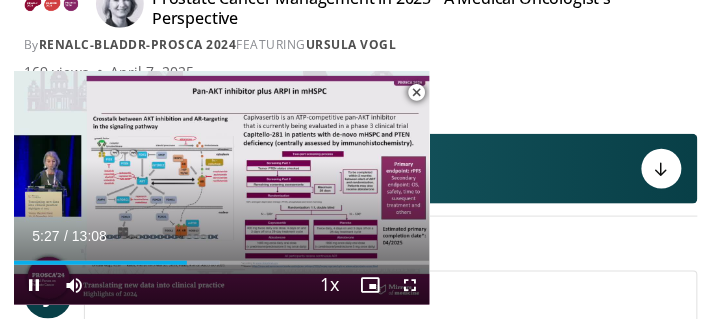 click on "Current Time  5:27 / Duration  13:08" at bounding box center [222, 236] 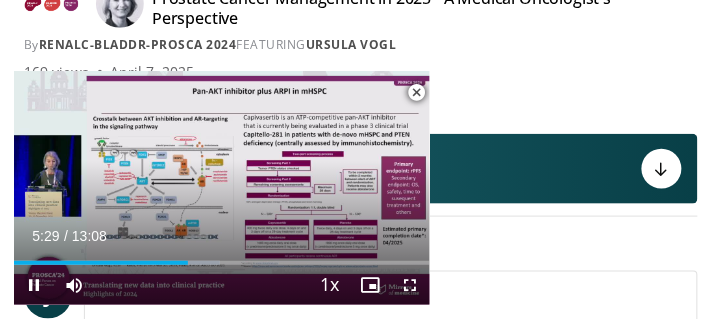 click on "Current Time  5:29 / Duration  13:08 Pause Skip Backward Skip Forward Mute 0% Loaded :  49.54% 05:29 05:29 Stream Type  LIVE Seek to live, currently behind live LIVE   1x Playback Rate 0.5x 0.75x 1x , selected 1.25x 1.5x 1.75x 2x Chapters Chapters Descriptions descriptions off , selected Captions captions settings , opens captions settings dialog captions off , selected Audio Track en (Main) , selected Fullscreen Enable picture-in-picture mode" at bounding box center [222, 285] 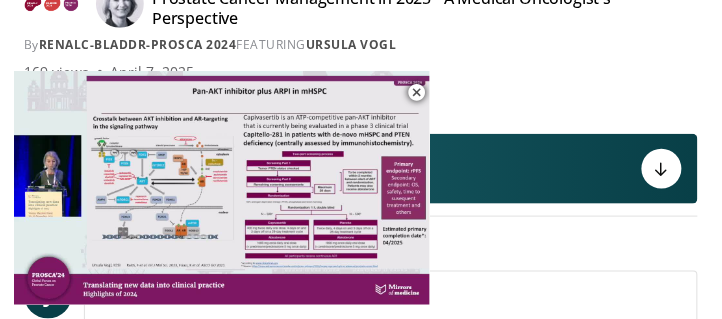 click on "10 seconds
Tap to unmute" at bounding box center [222, 188] 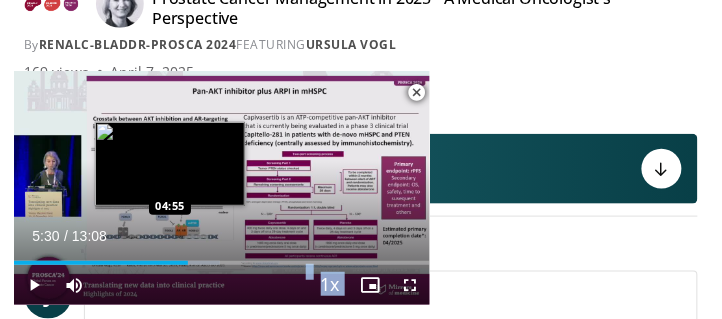 drag, startPoint x: 189, startPoint y: 266, endPoint x: 171, endPoint y: 263, distance: 18.248287 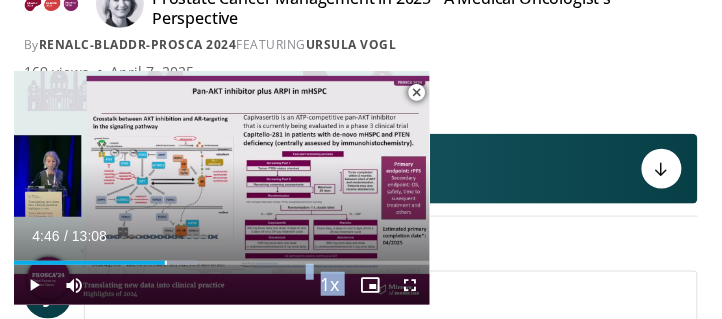 drag, startPoint x: 186, startPoint y: 261, endPoint x: 164, endPoint y: 267, distance: 22.803509 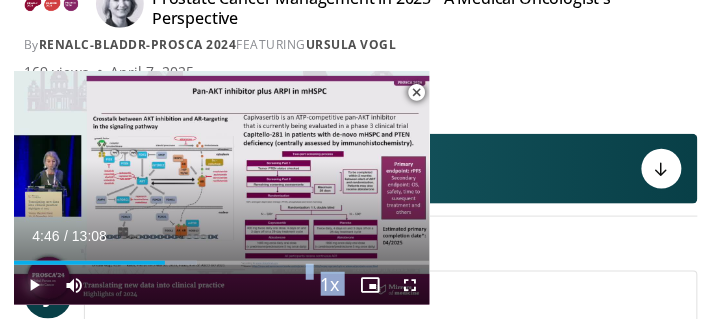 click at bounding box center (34, 285) 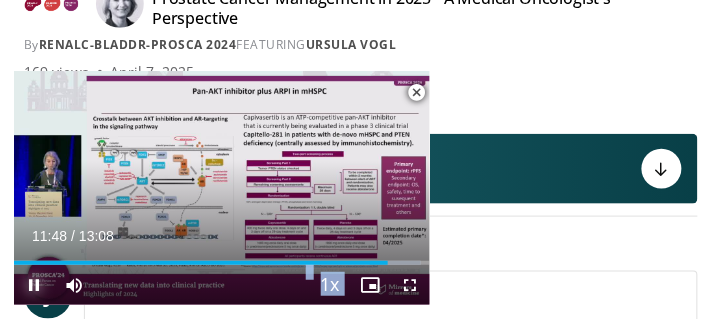 click at bounding box center [34, 285] 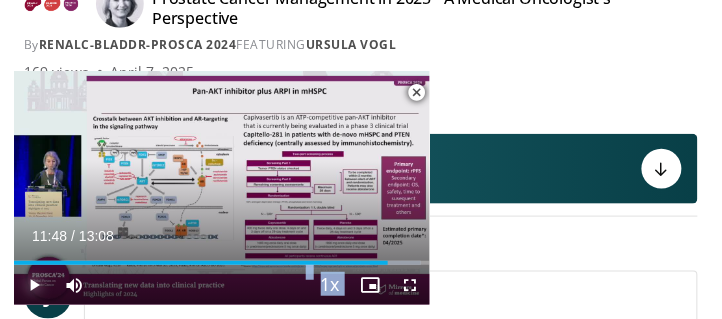 click at bounding box center [34, 285] 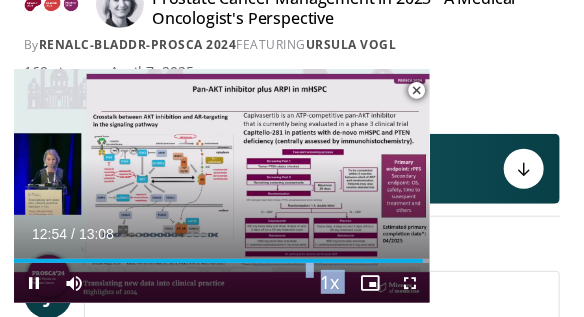 click at bounding box center (417, 90) 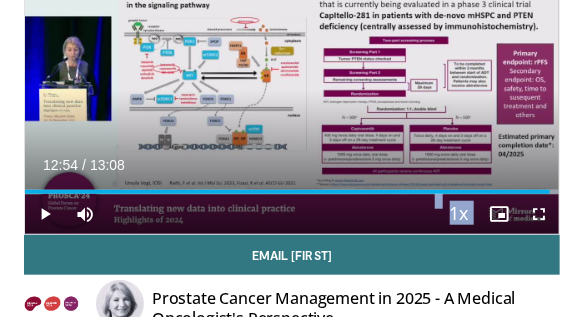 click on "10 seconds
Tap to unmute" at bounding box center (292, 84) 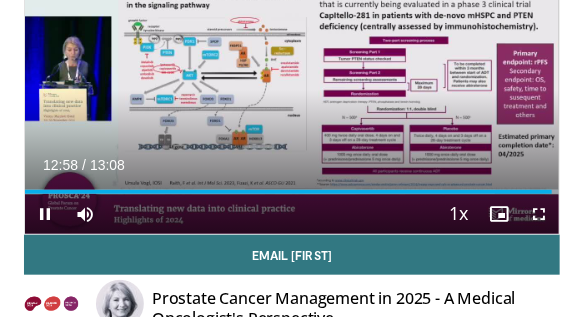 click on "10 seconds
Tap to unmute" at bounding box center [292, 84] 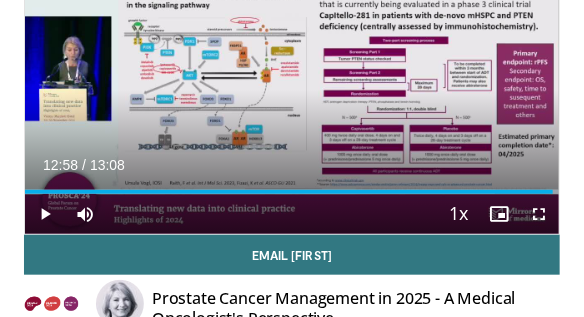 drag, startPoint x: 419, startPoint y: 85, endPoint x: 319, endPoint y: 68, distance: 101.43471 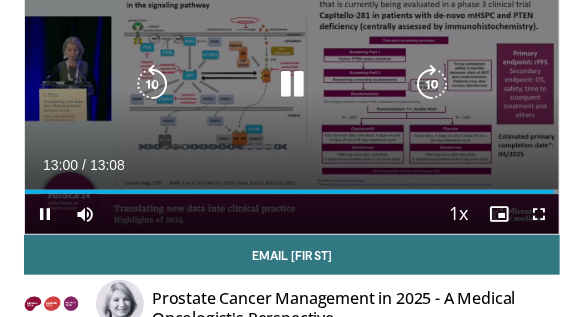 click at bounding box center (292, 84) 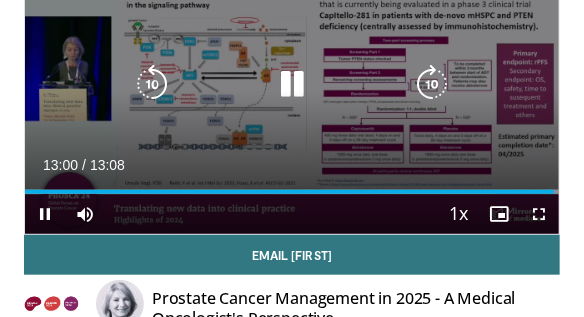 click at bounding box center [292, 84] 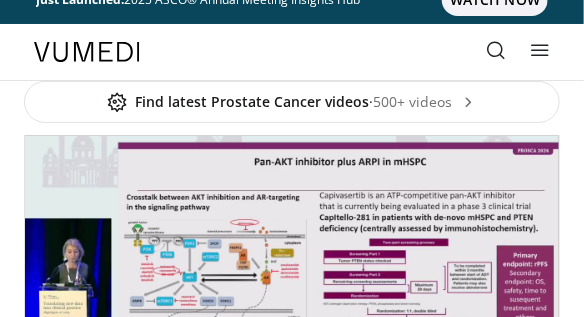 scroll, scrollTop: 0, scrollLeft: 0, axis: both 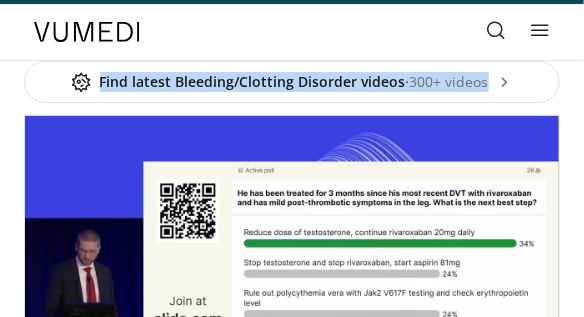 drag, startPoint x: 148, startPoint y: 107, endPoint x: 134, endPoint y: -6, distance: 113.86395 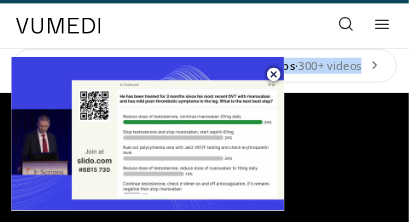 scroll, scrollTop: 44, scrollLeft: 0, axis: vertical 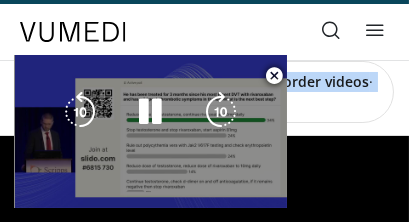 drag, startPoint x: 574, startPoint y: 5, endPoint x: 278, endPoint y: 116, distance: 316.12814 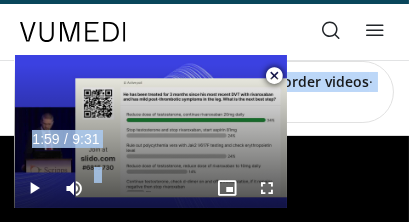 click at bounding box center (34, 188) 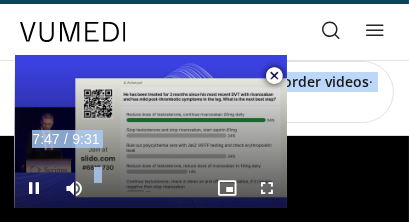 click at bounding box center (274, 76) 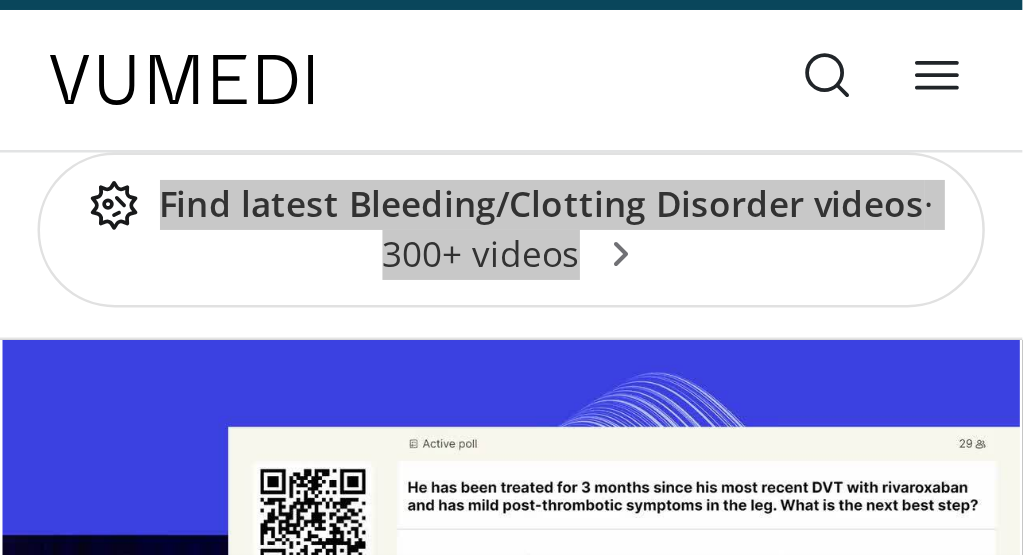 scroll, scrollTop: 44, scrollLeft: 0, axis: vertical 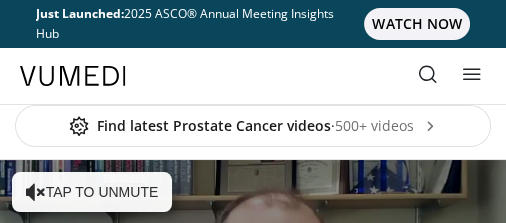 click on "Tap to unmute" at bounding box center [92, 192] 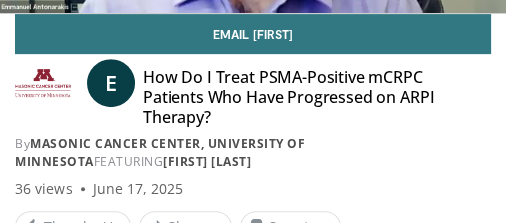 scroll, scrollTop: 448, scrollLeft: 0, axis: vertical 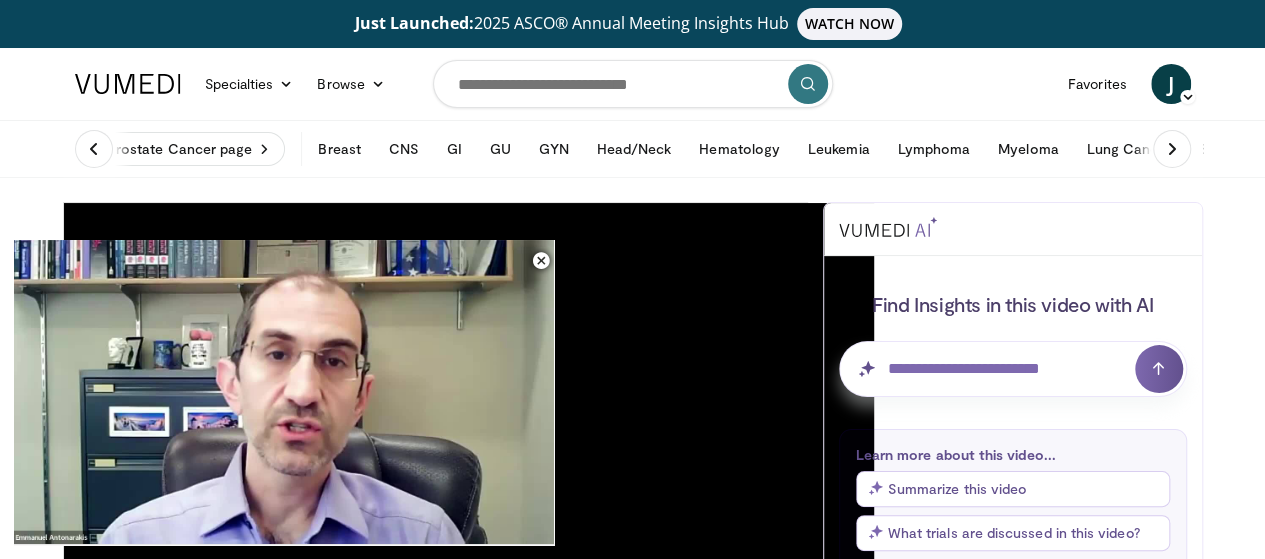 drag, startPoint x: 501, startPoint y: 1, endPoint x: 852, endPoint y: 405, distance: 535.1794 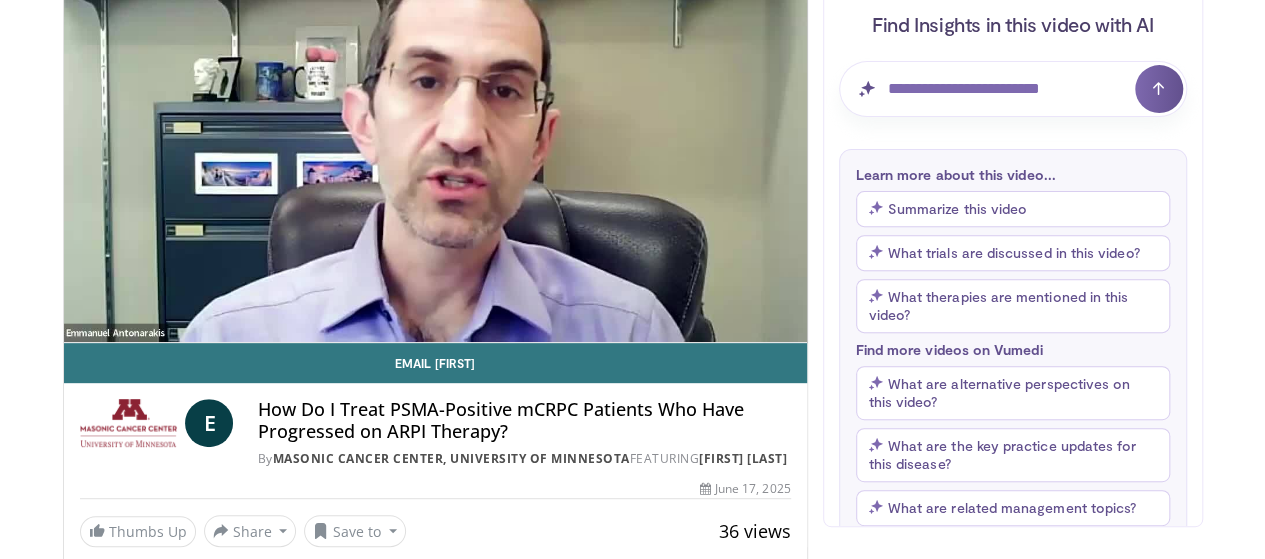 scroll, scrollTop: 320, scrollLeft: 0, axis: vertical 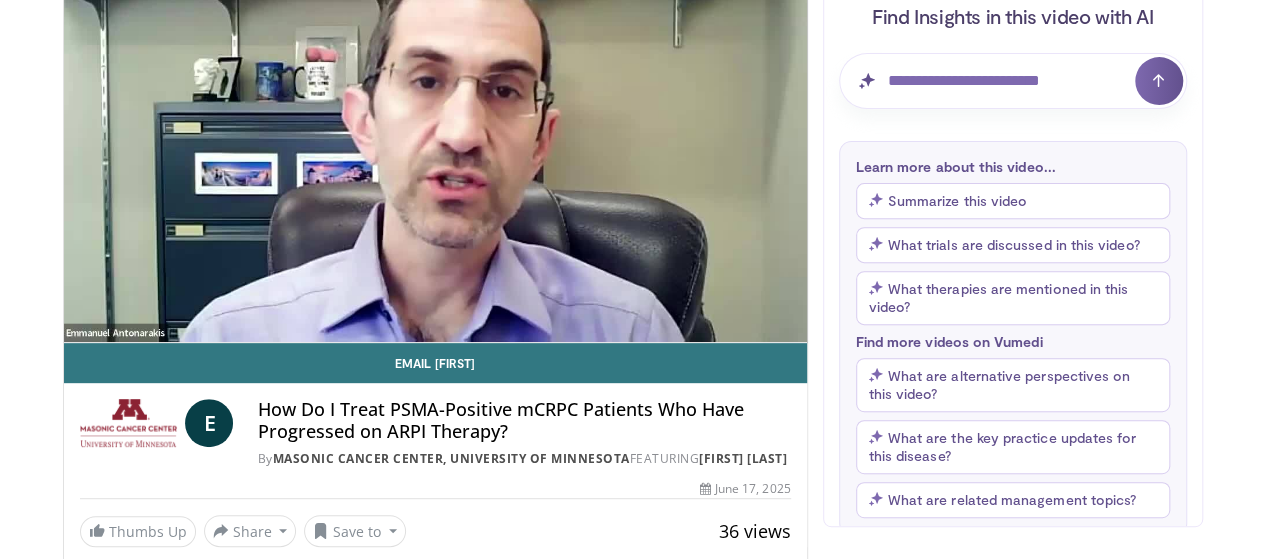 click on "10 seconds
Tap to unmute" at bounding box center [435, 132] 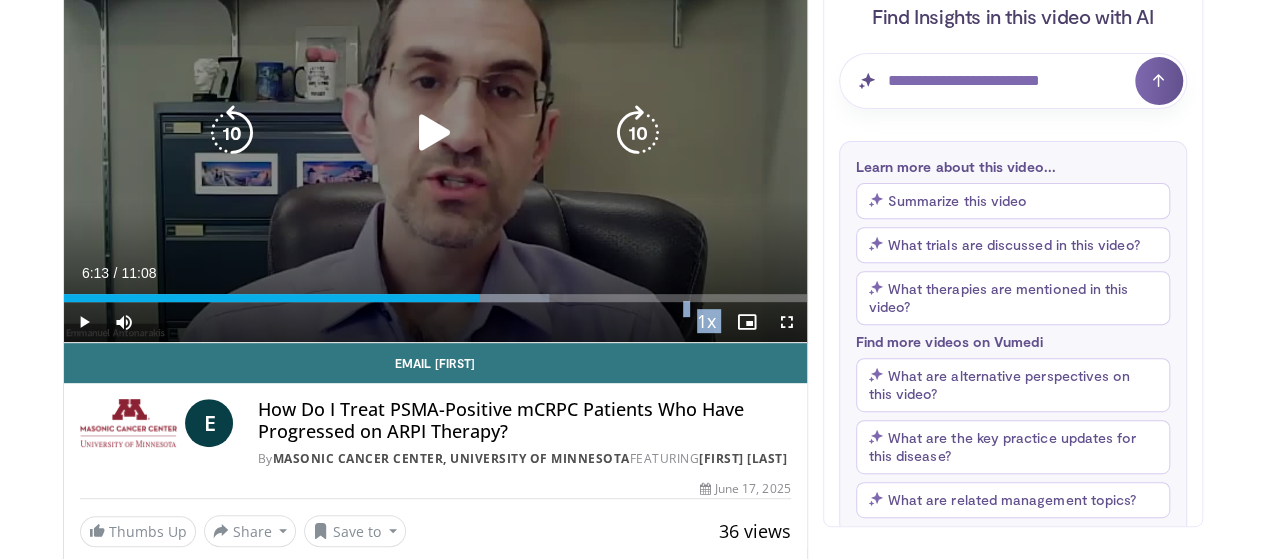 click on "**********" at bounding box center (435, 133) 